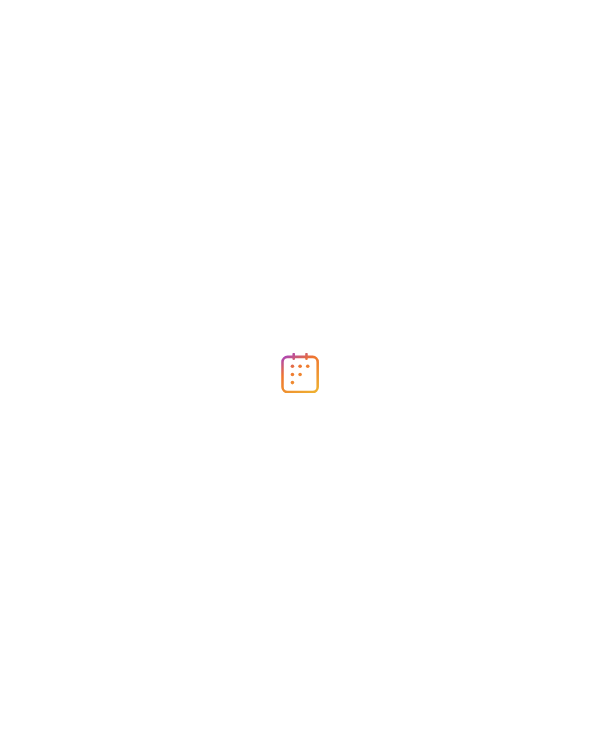 scroll, scrollTop: 0, scrollLeft: 0, axis: both 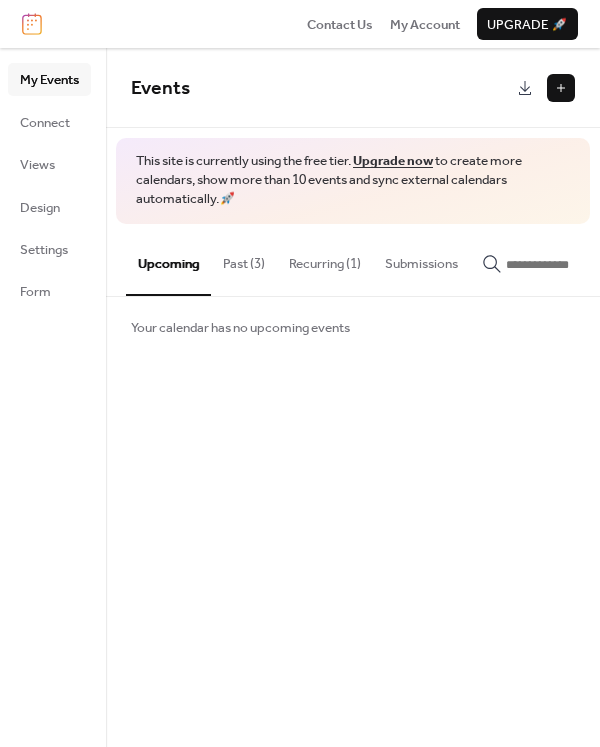 click on "Recurring  (1)" at bounding box center (325, 259) 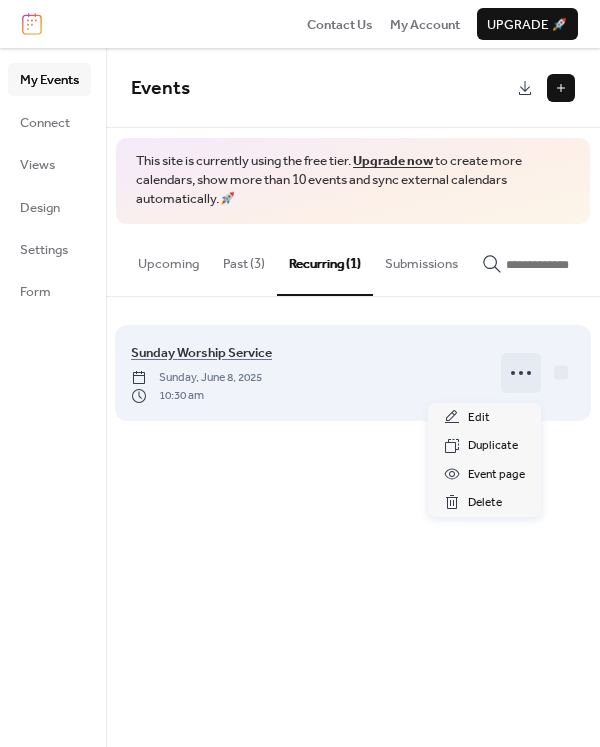 click 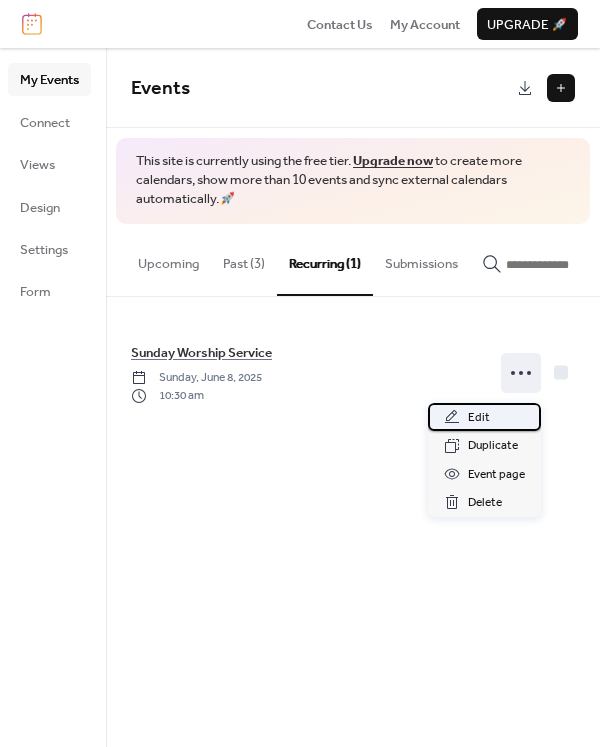 click on "Edit" at bounding box center [479, 418] 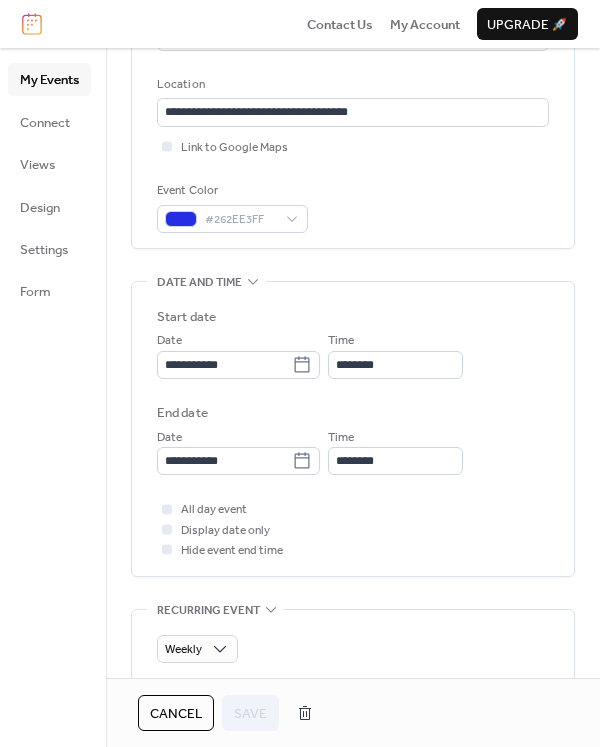 scroll, scrollTop: 400, scrollLeft: 0, axis: vertical 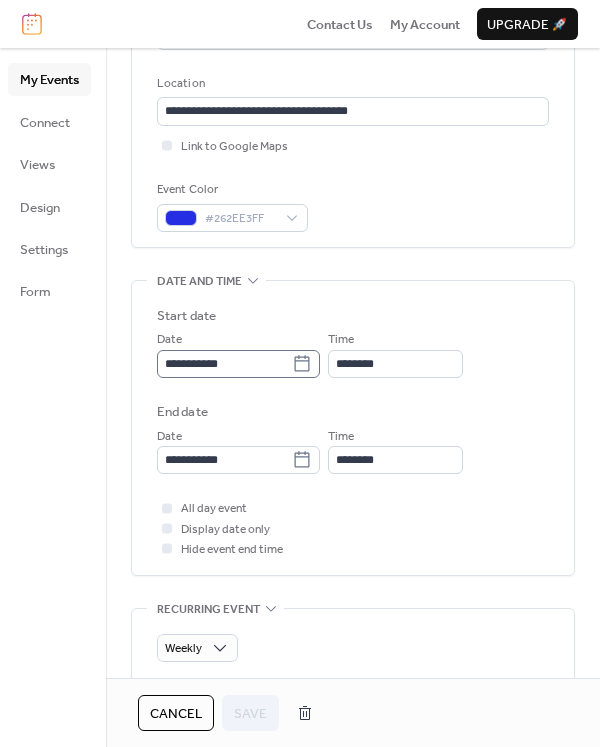 click 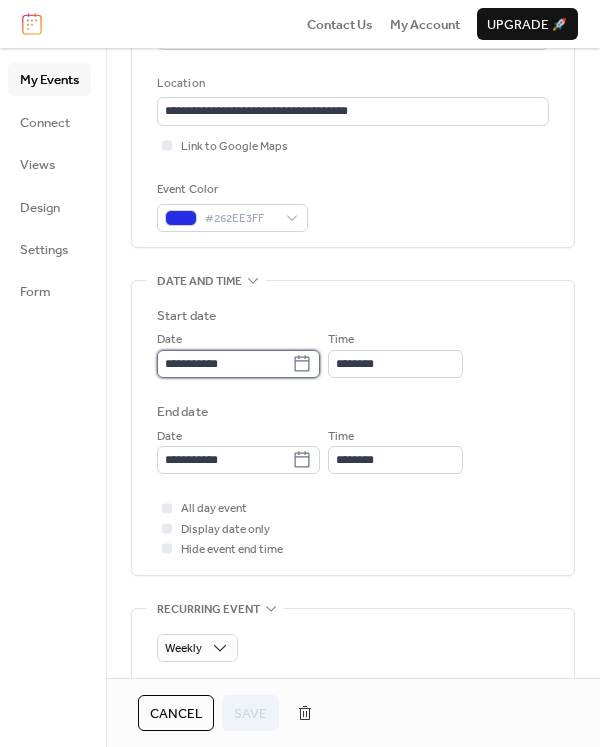 click on "**********" at bounding box center [224, 364] 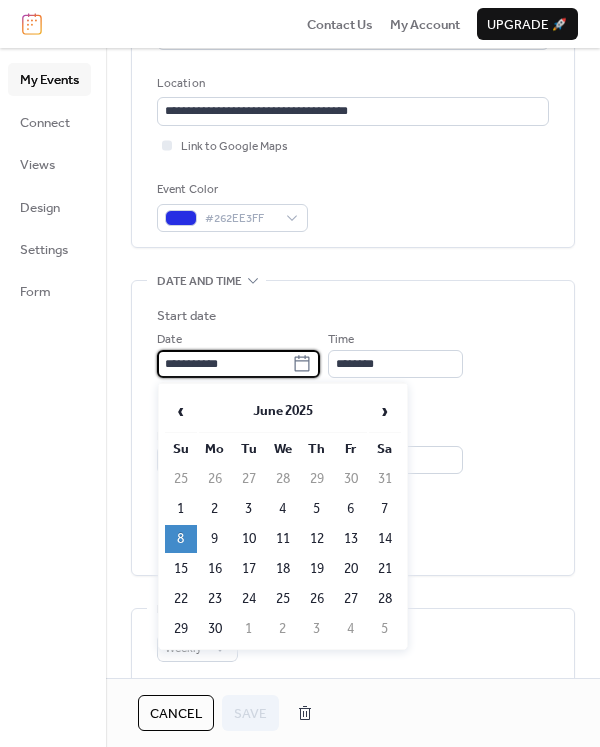 click on "8" at bounding box center (181, 539) 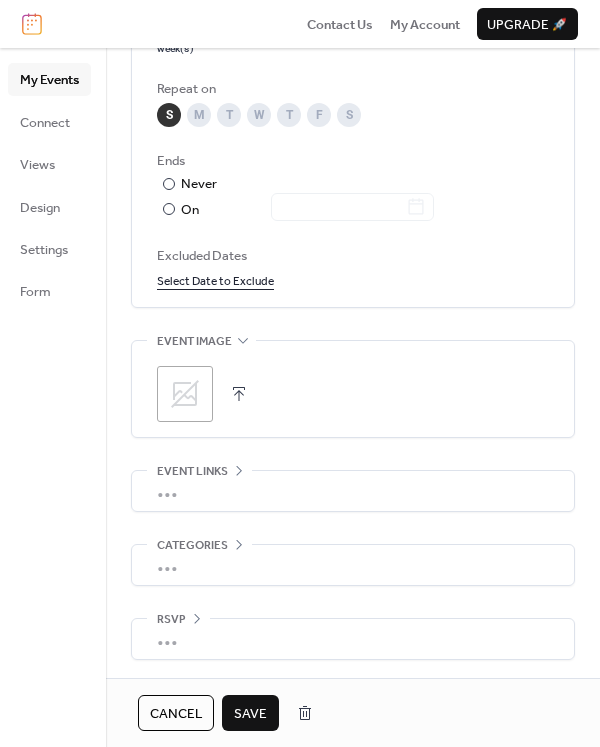scroll, scrollTop: 1102, scrollLeft: 0, axis: vertical 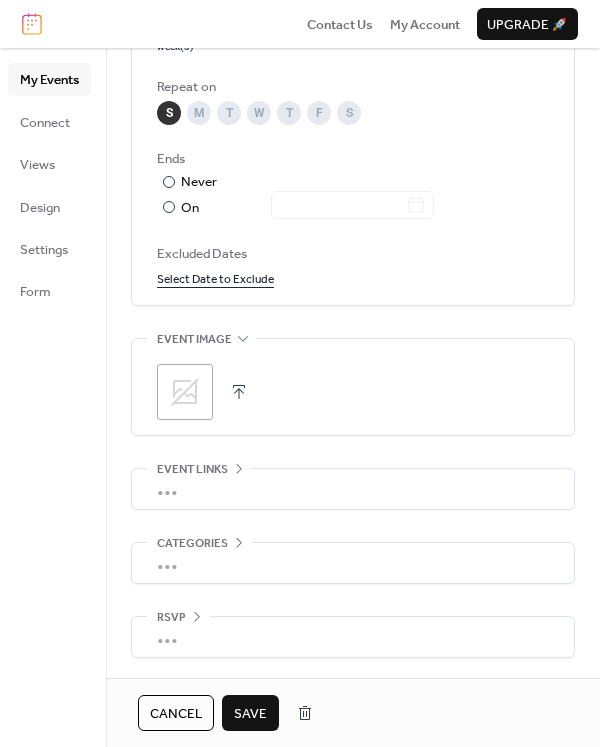 click on "Save" at bounding box center [250, 714] 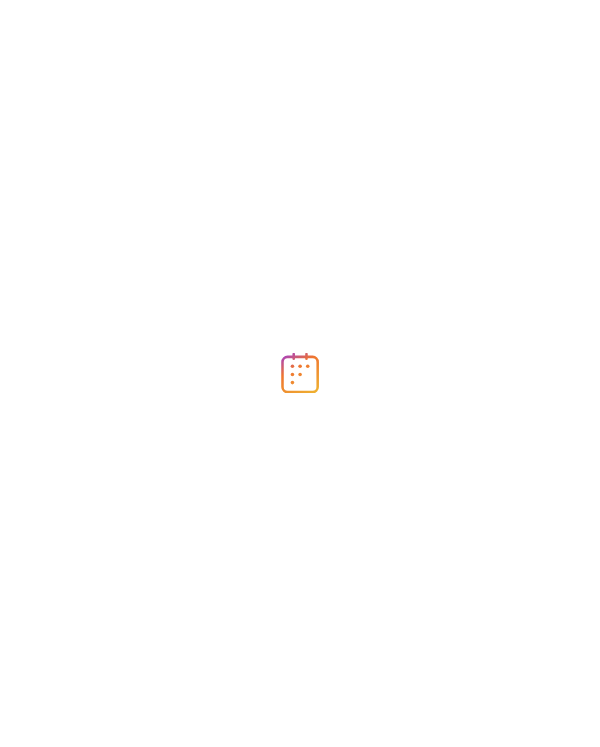 scroll, scrollTop: 0, scrollLeft: 0, axis: both 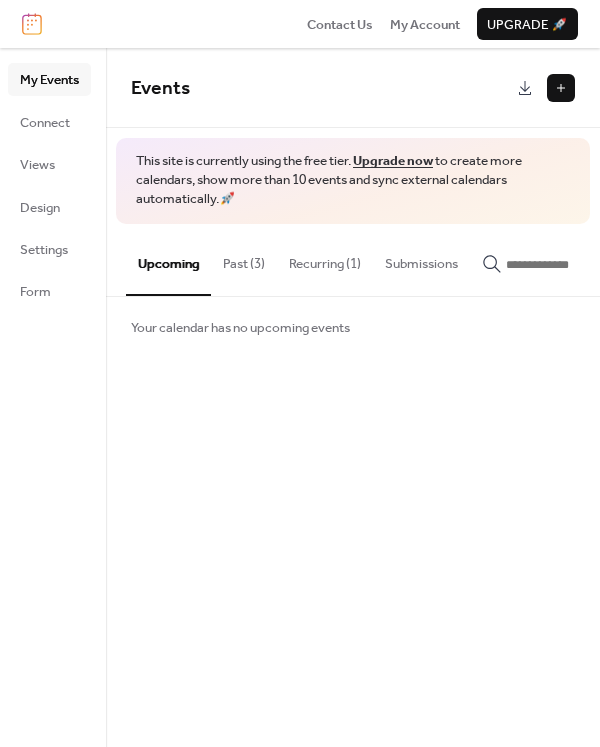 click on "Recurring  (1)" at bounding box center (325, 259) 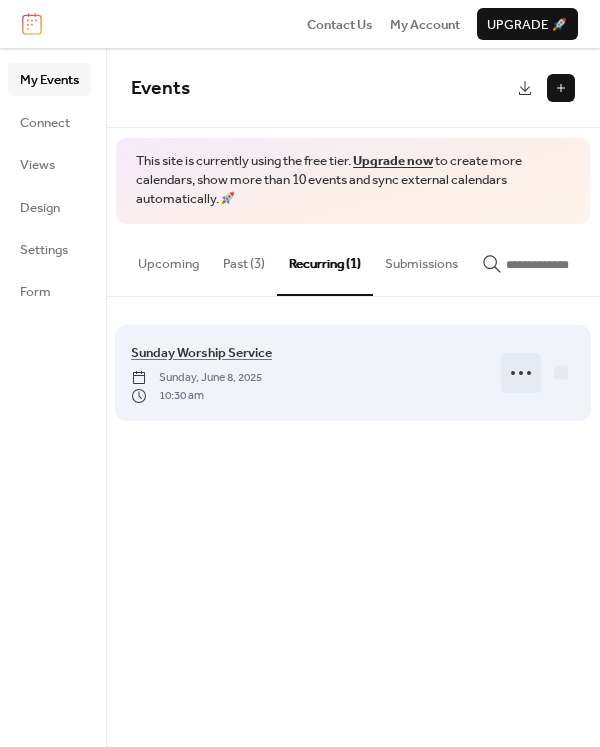 click 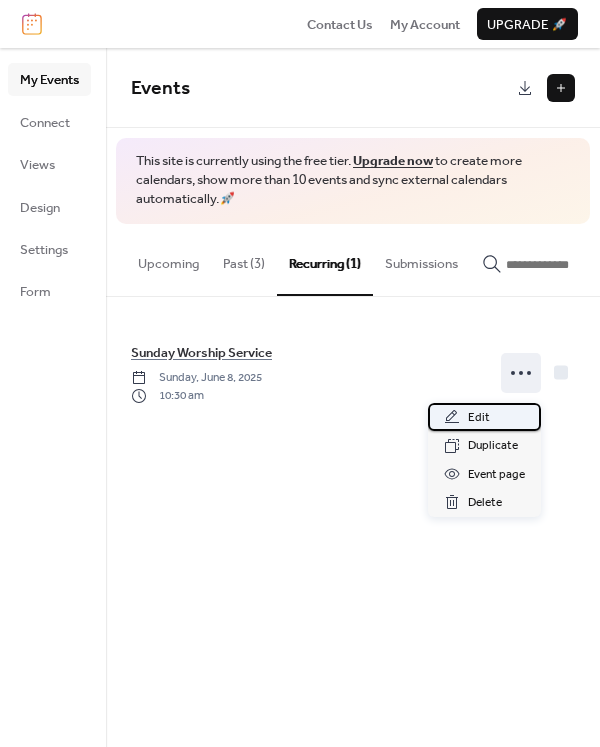 click on "Edit" at bounding box center (484, 417) 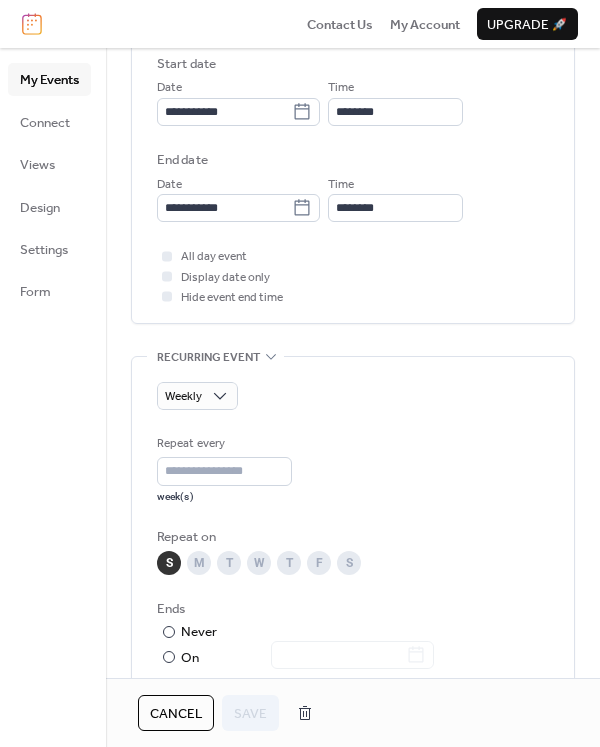 scroll, scrollTop: 800, scrollLeft: 0, axis: vertical 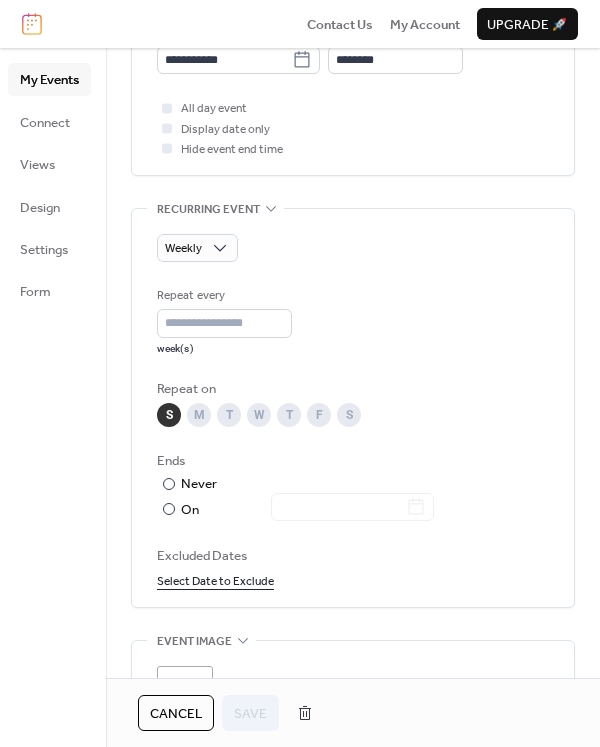 click on "Weekly Repeat every * week(s) Repeat on S M T W T F S Ends ​ Never ​ On Excluded Dates Select Date to Exclude" at bounding box center (353, 413) 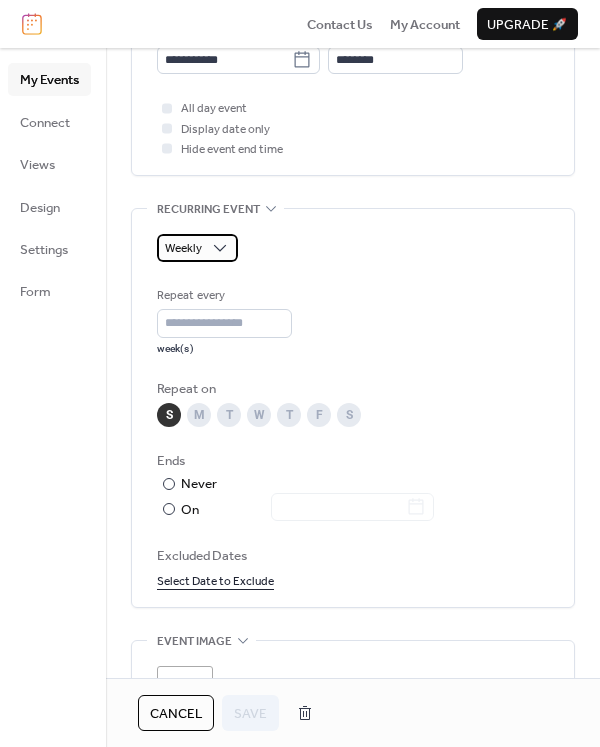 click on "Weekly" at bounding box center (197, 248) 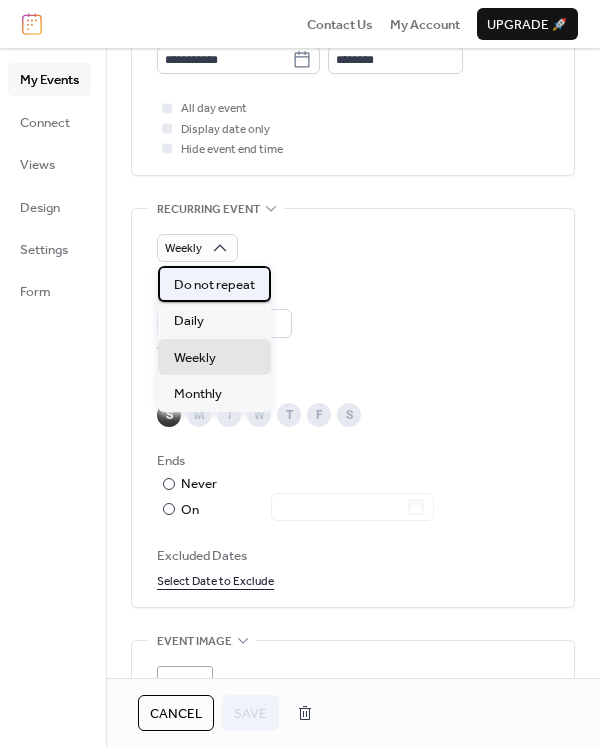 click on "Do not repeat" at bounding box center (214, 285) 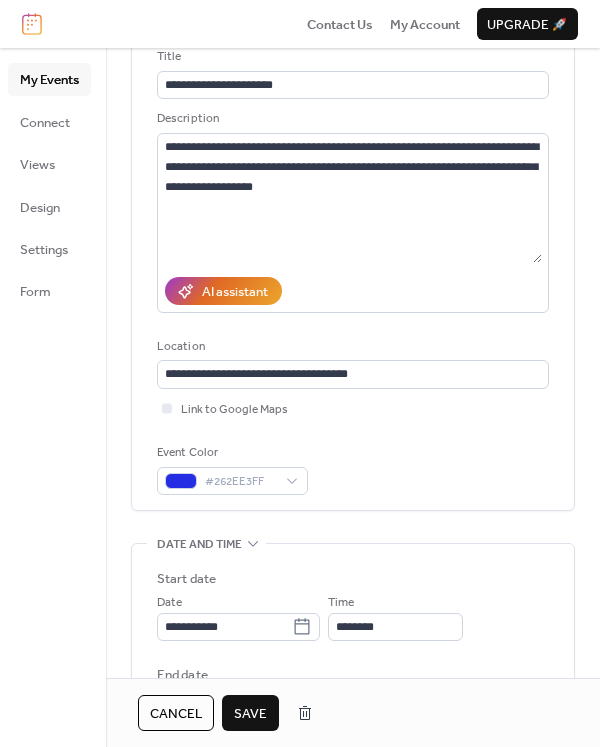 scroll, scrollTop: 0, scrollLeft: 0, axis: both 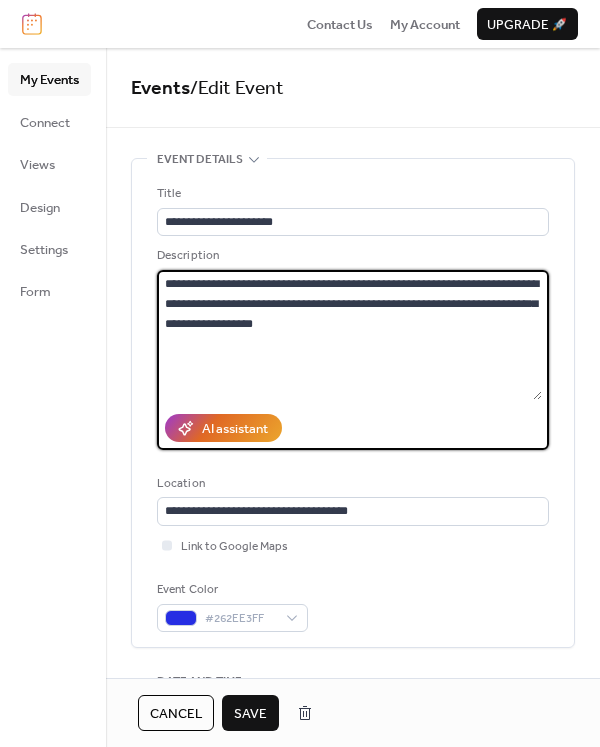drag, startPoint x: 332, startPoint y: 332, endPoint x: 154, endPoint y: 284, distance: 184.35835 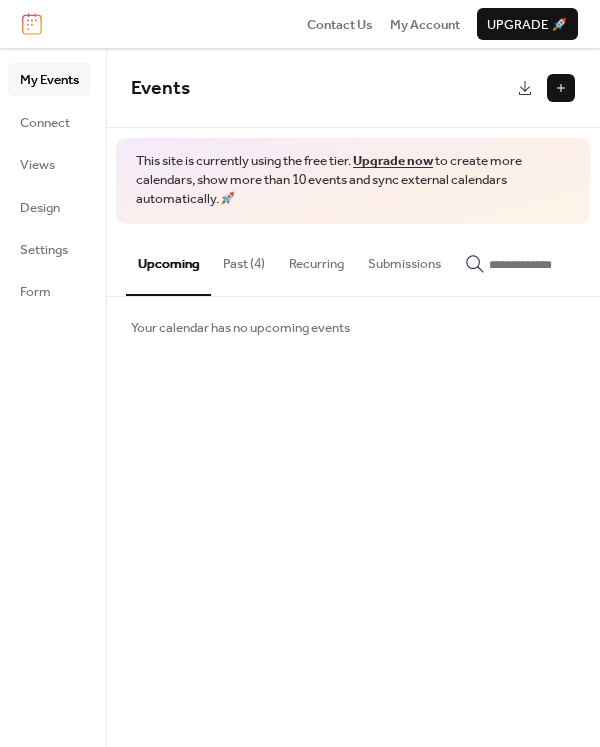 click at bounding box center [561, 88] 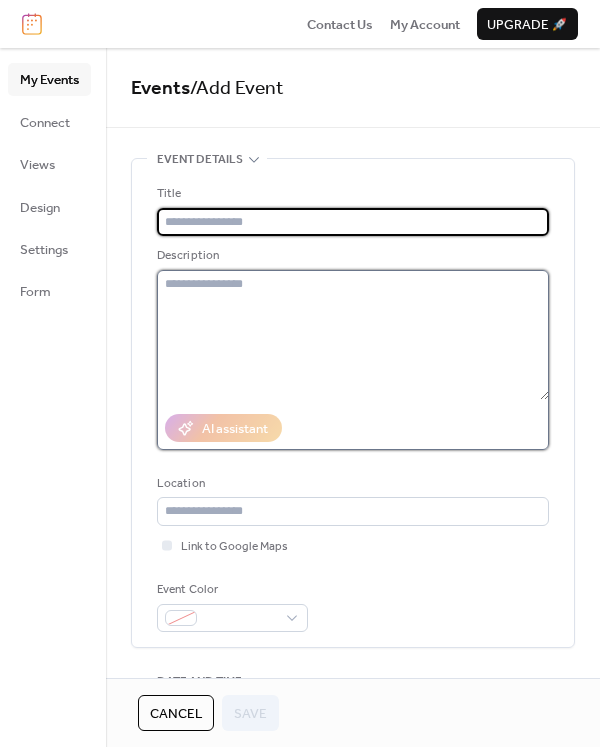 click at bounding box center [353, 335] 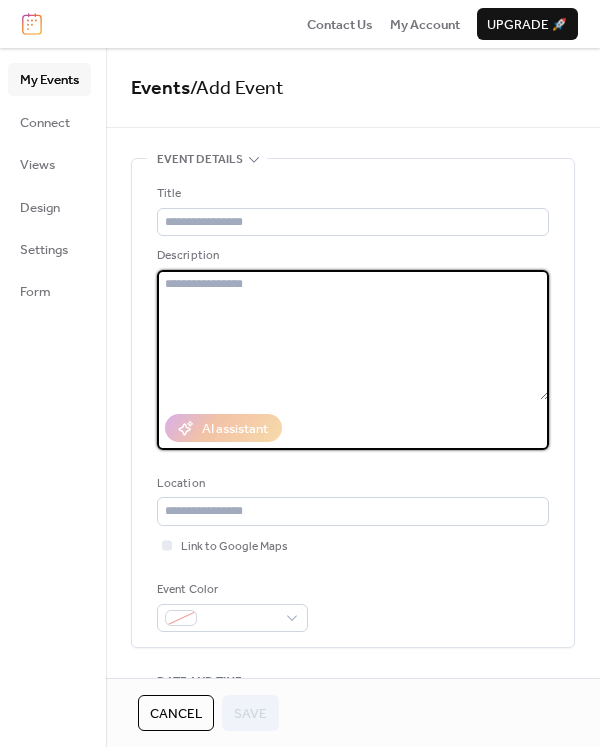 paste on "**********" 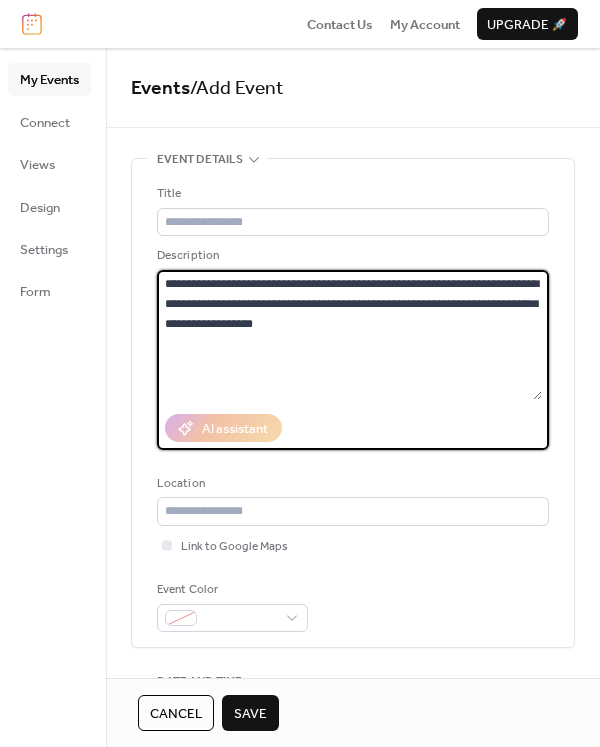 click on "**********" at bounding box center [349, 335] 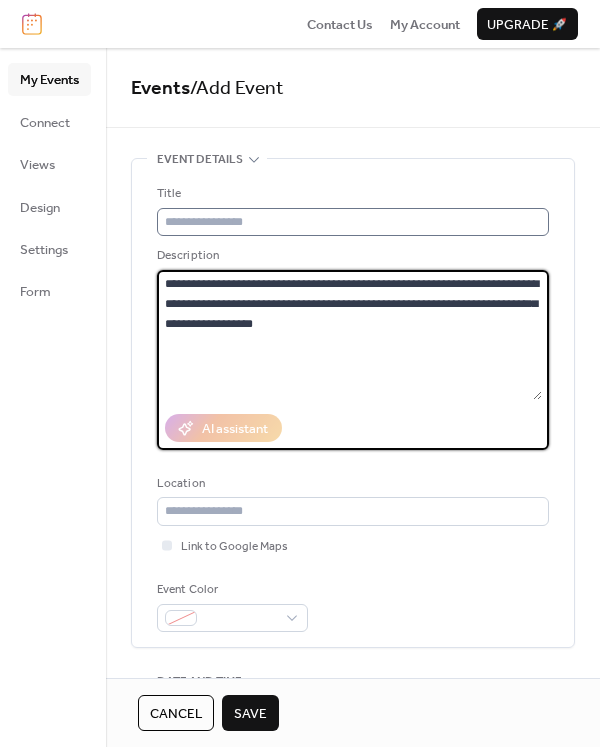 type on "**********" 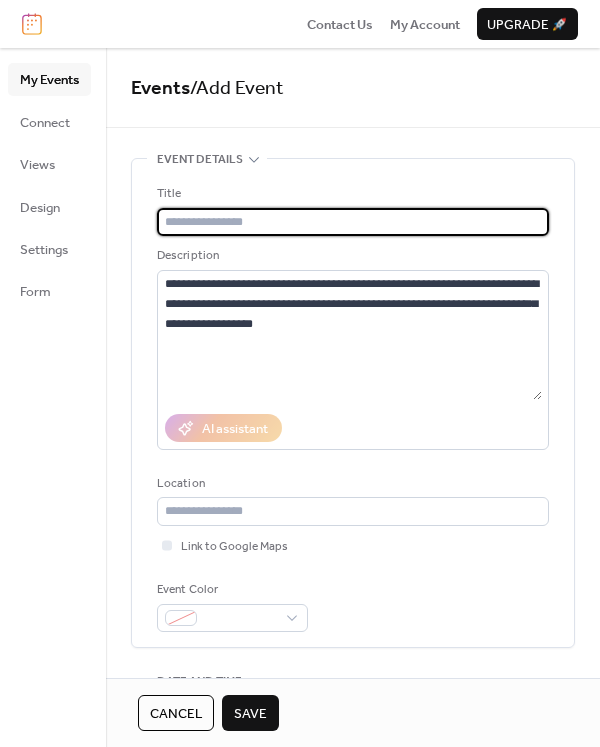 click at bounding box center [353, 222] 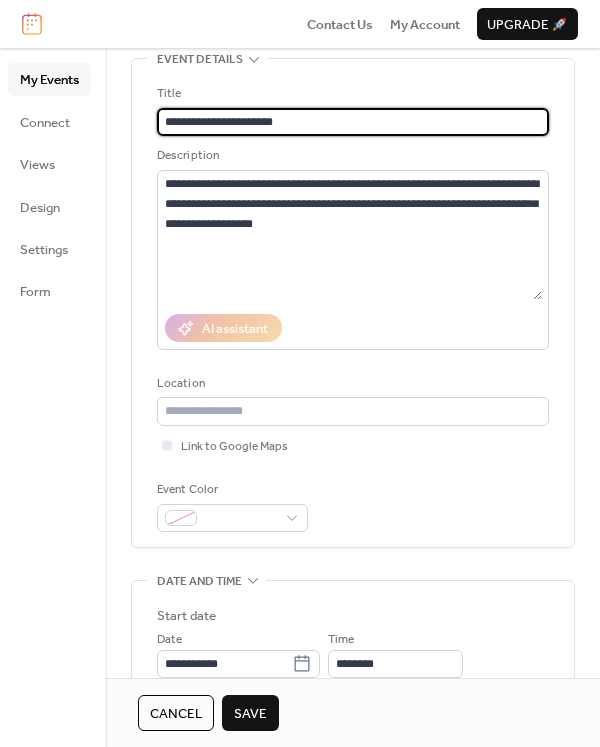 scroll, scrollTop: 400, scrollLeft: 0, axis: vertical 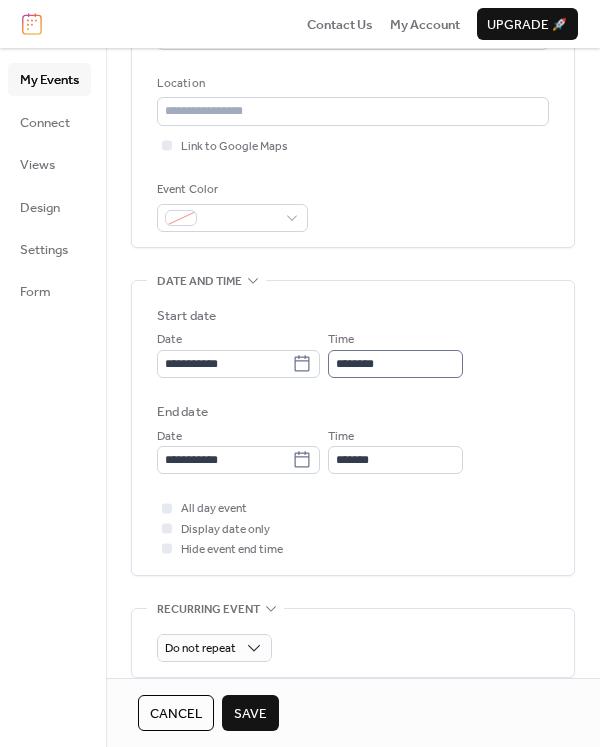 type on "**********" 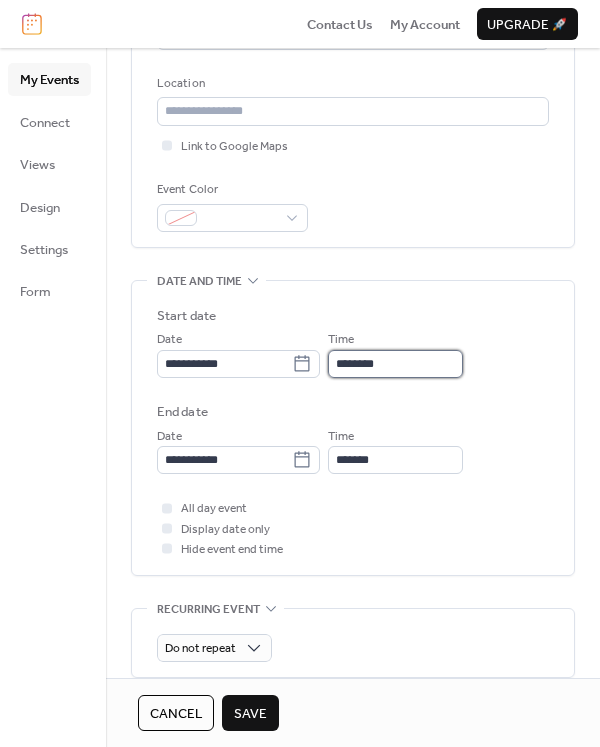 click on "********" at bounding box center [395, 364] 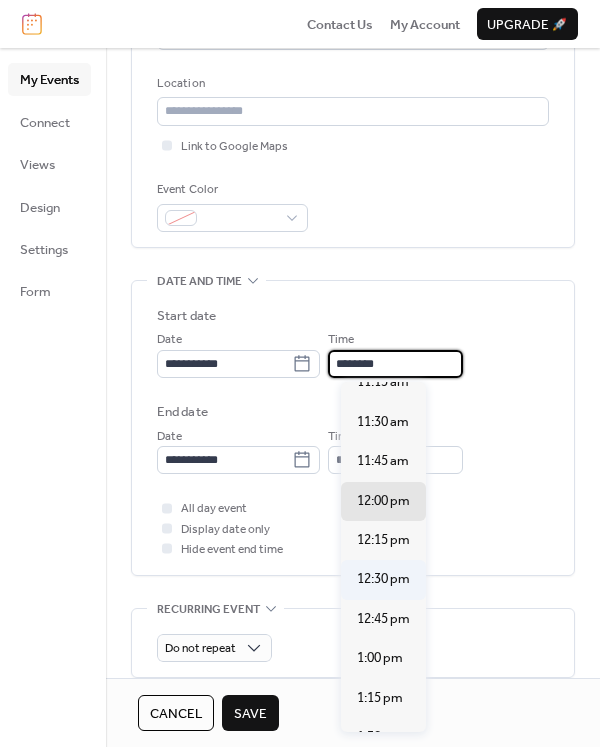 scroll, scrollTop: 1692, scrollLeft: 0, axis: vertical 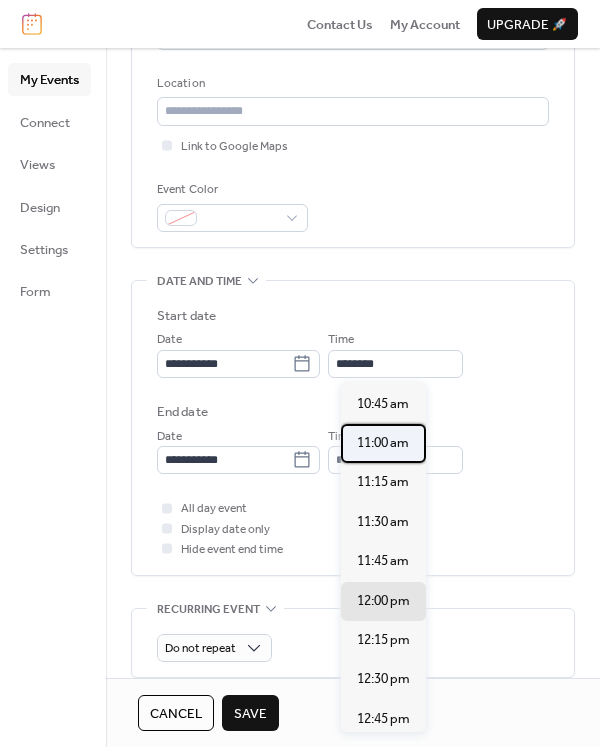click on "11:00 am" at bounding box center [383, 443] 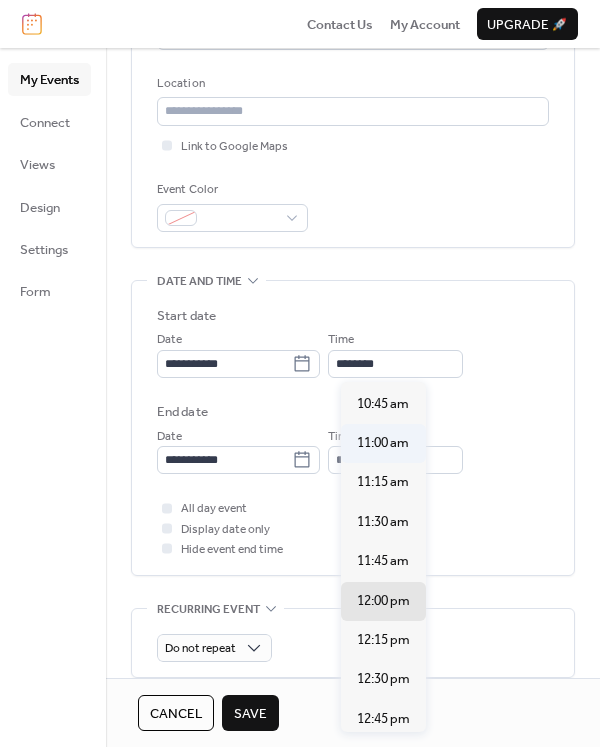 type on "********" 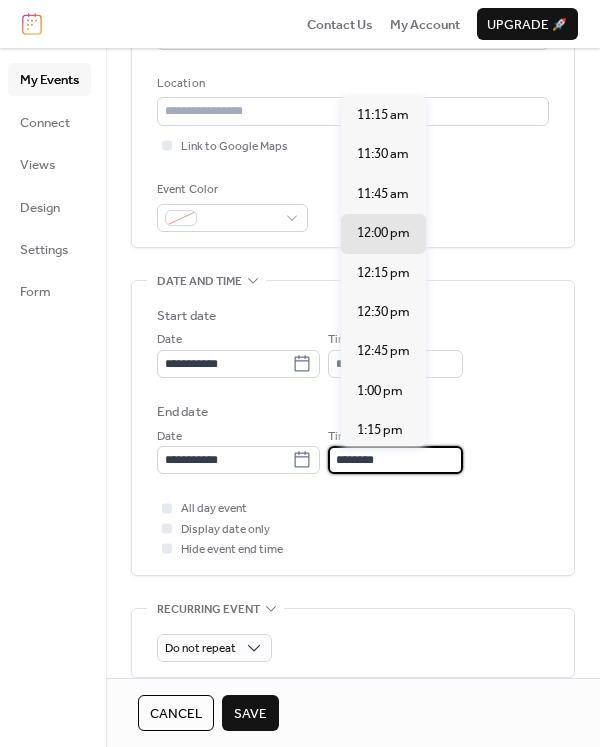 click on "********" at bounding box center (395, 460) 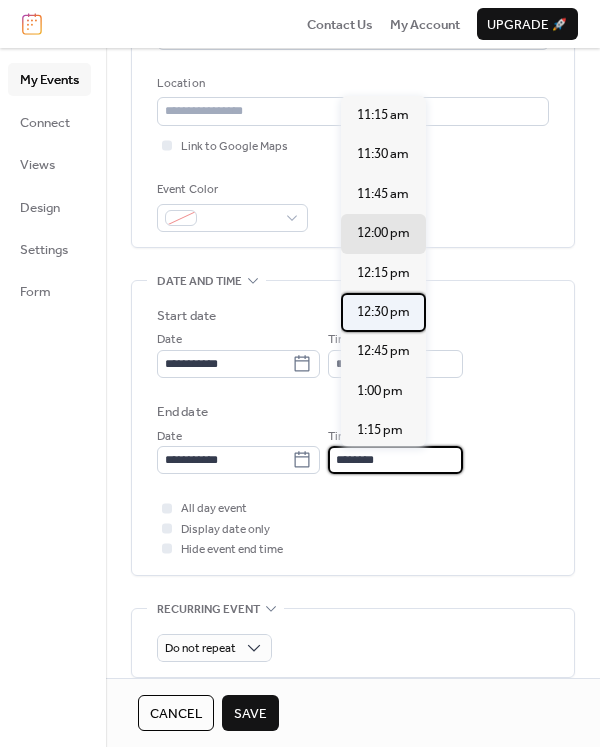 click on "12:30 pm" at bounding box center (383, 312) 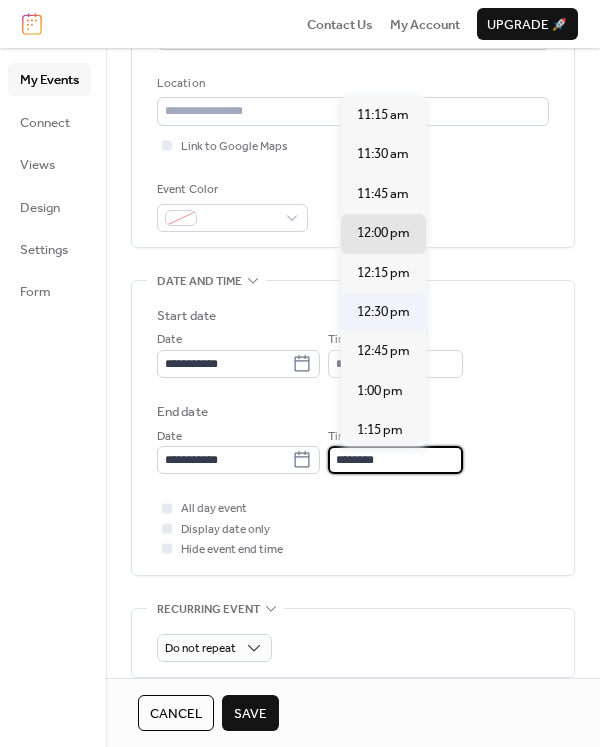 type on "********" 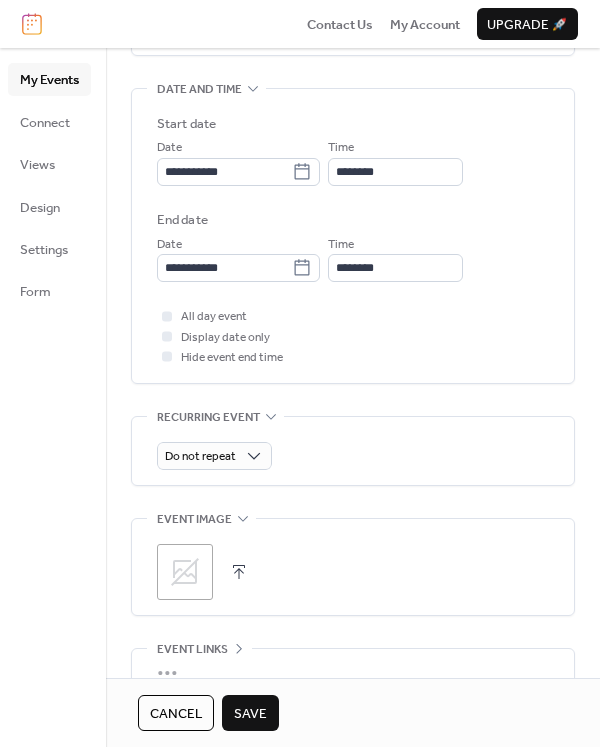 scroll, scrollTop: 600, scrollLeft: 0, axis: vertical 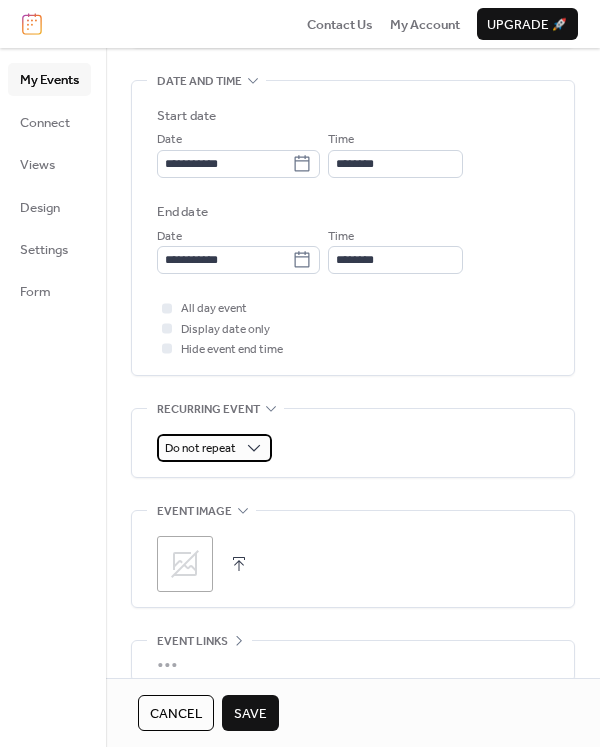 click on "Do not repeat" at bounding box center (200, 448) 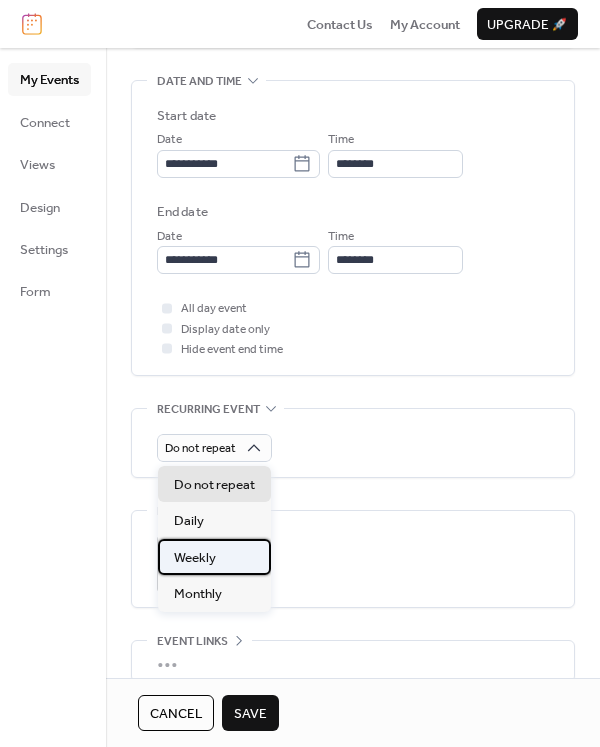 click on "Weekly" at bounding box center [195, 558] 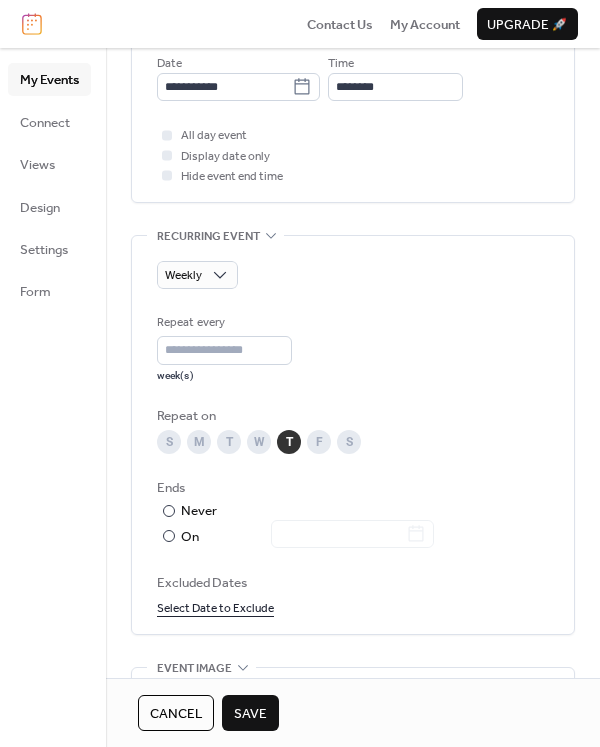 scroll, scrollTop: 800, scrollLeft: 0, axis: vertical 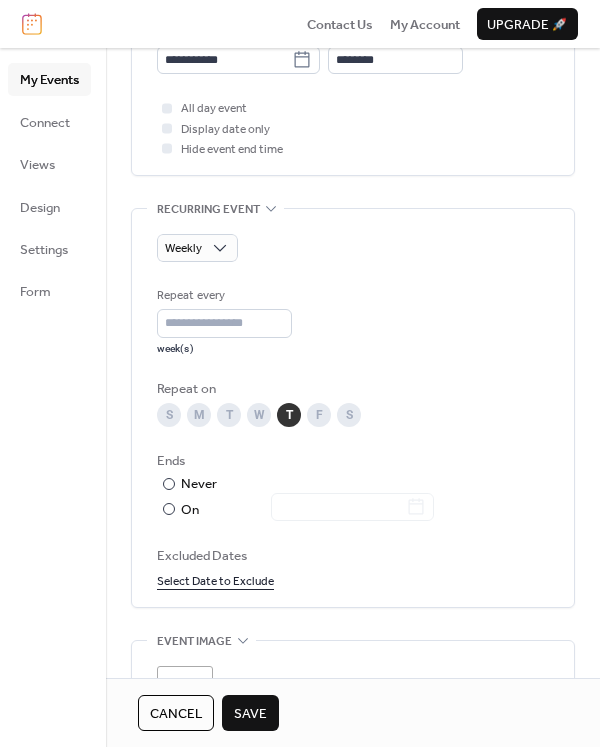 click on "S" at bounding box center [169, 415] 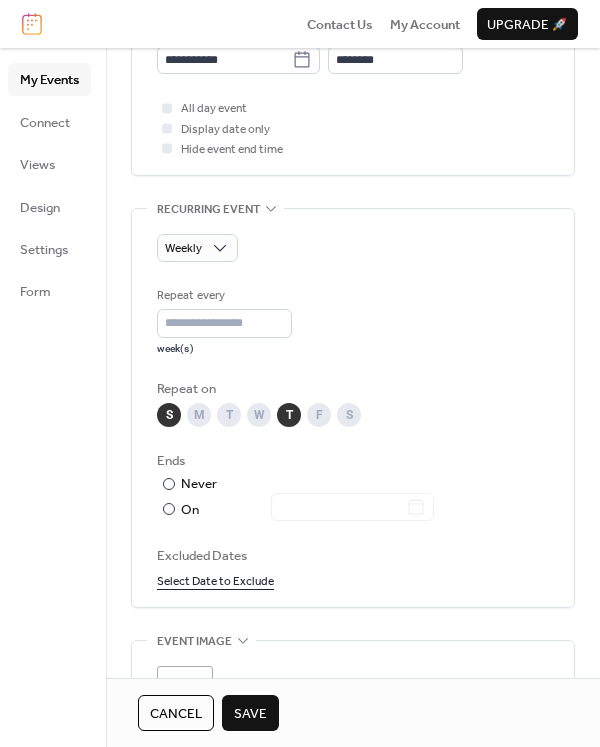 click on "T" at bounding box center [289, 415] 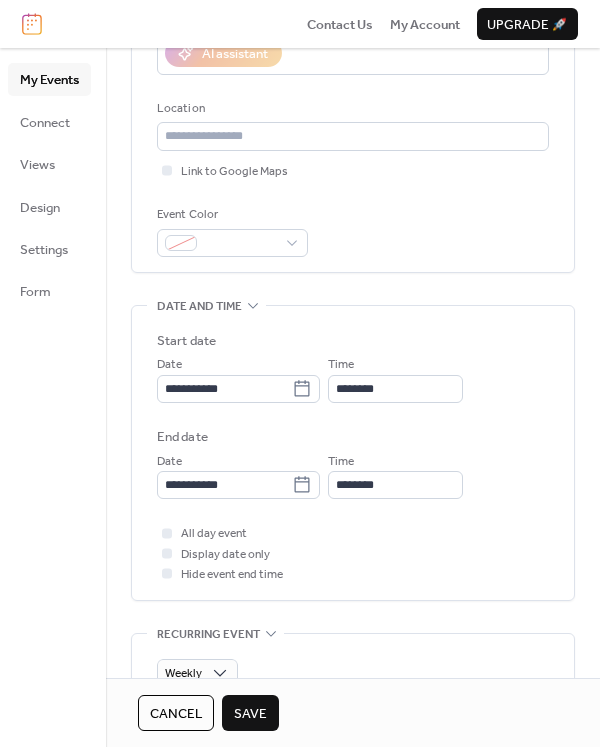 scroll, scrollTop: 400, scrollLeft: 0, axis: vertical 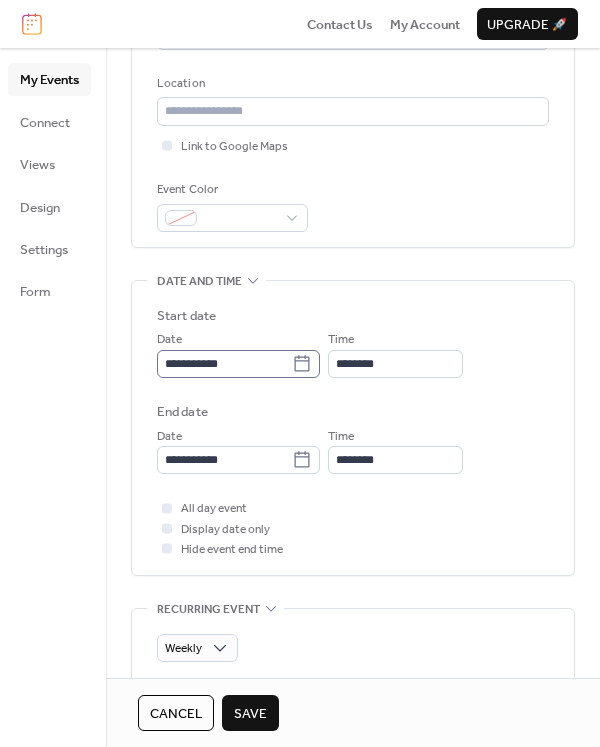 click 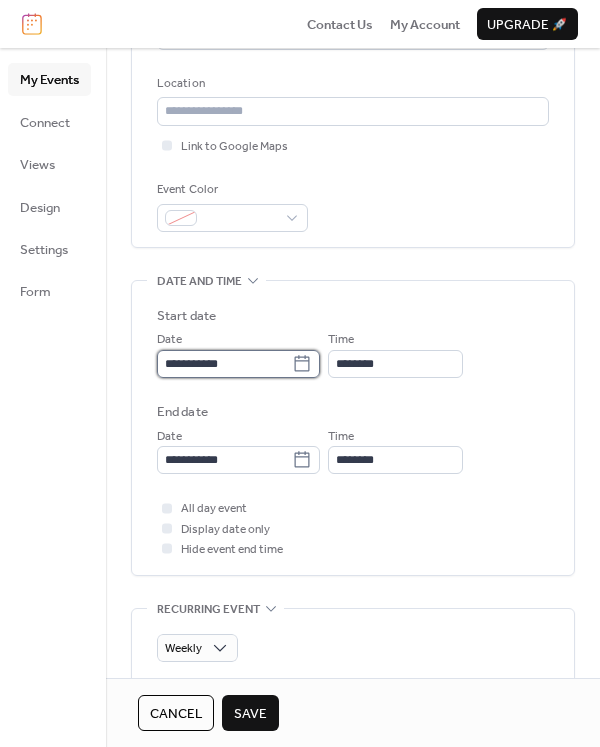 click on "**********" at bounding box center (224, 364) 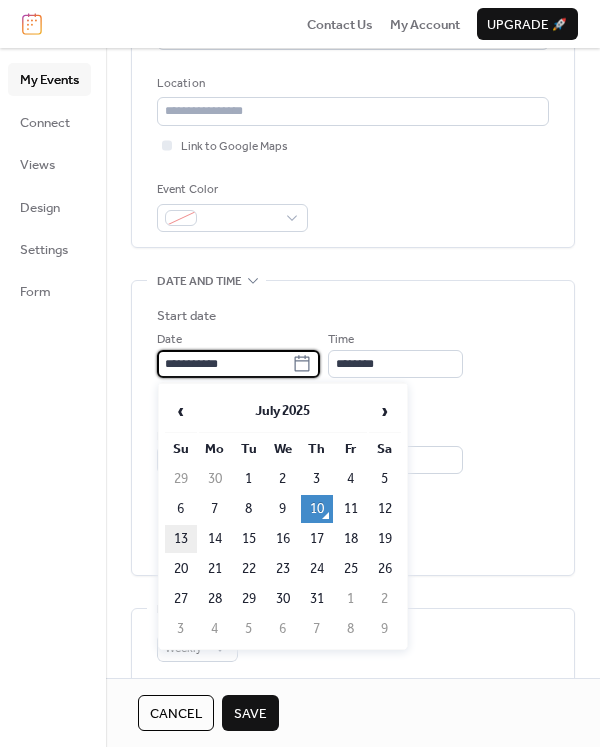 click on "13" at bounding box center [181, 539] 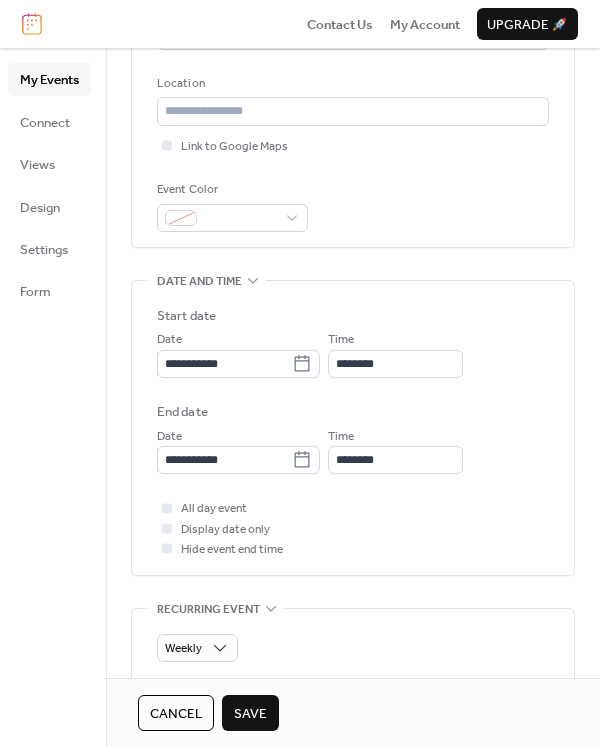 click on "**********" at bounding box center (353, 428) 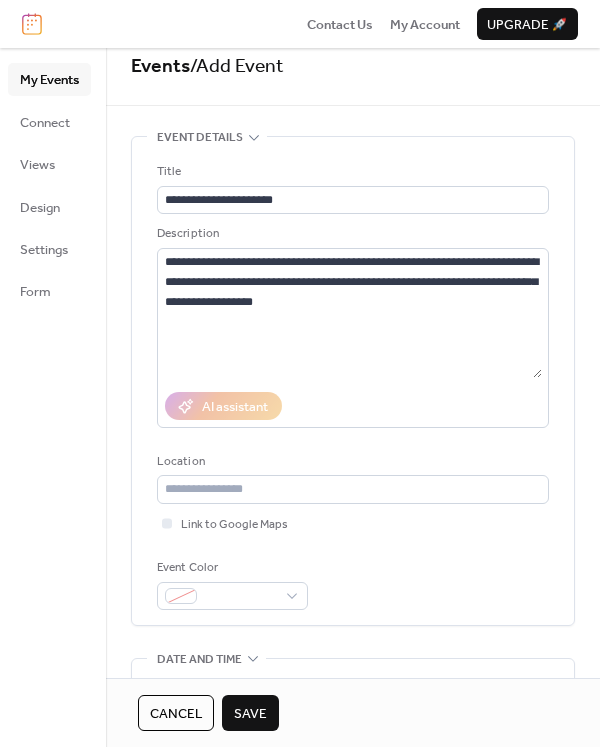 scroll, scrollTop: 2, scrollLeft: 0, axis: vertical 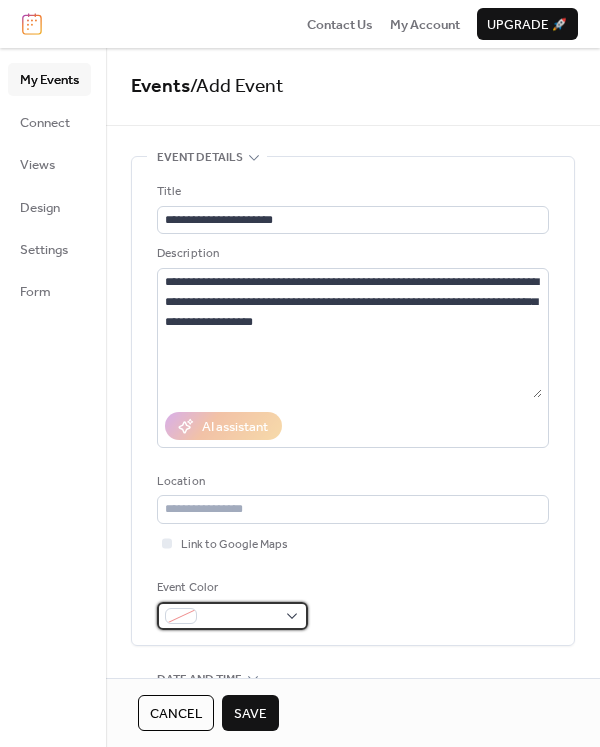 click at bounding box center (240, 617) 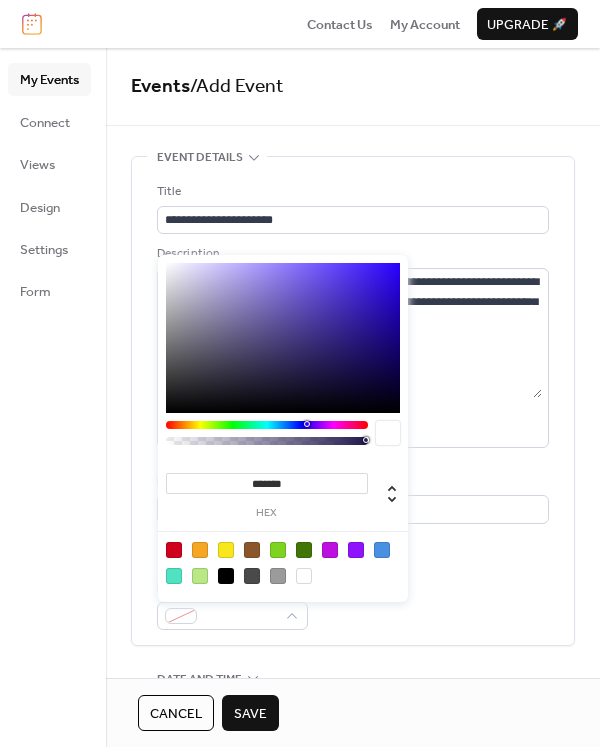 click at bounding box center (382, 550) 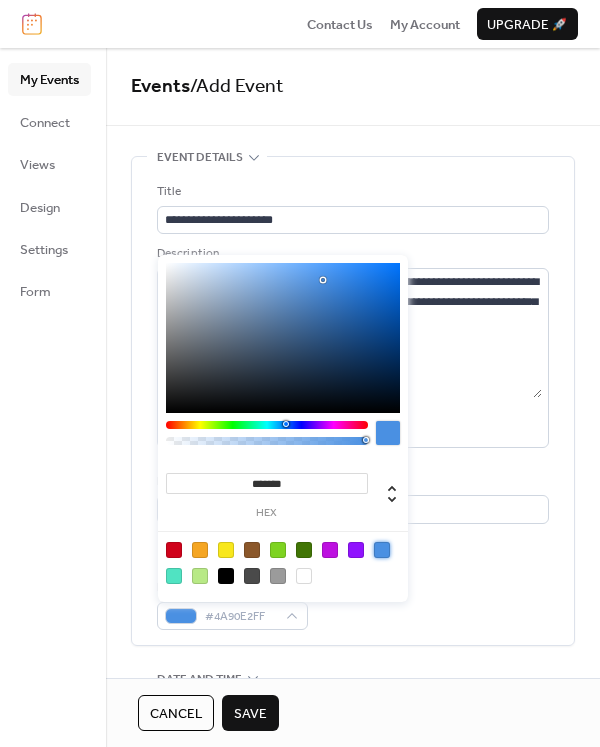 click on "**********" at bounding box center [353, 401] 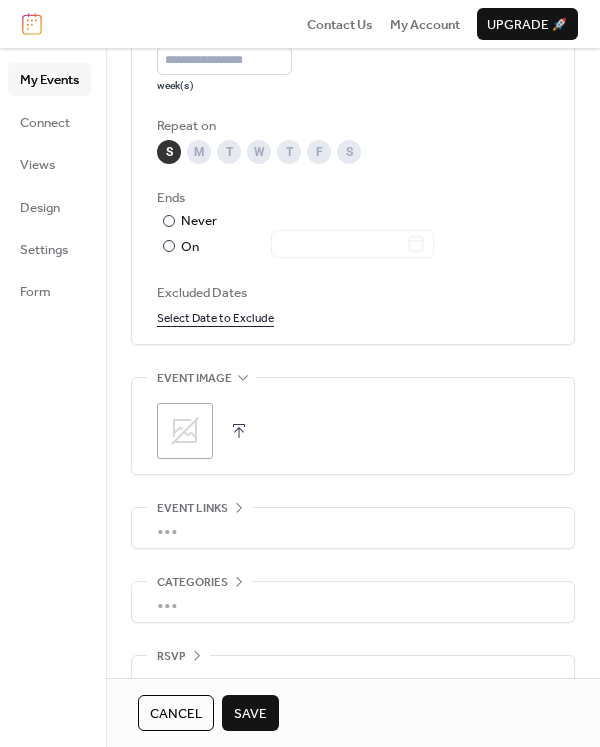 scroll, scrollTop: 1102, scrollLeft: 0, axis: vertical 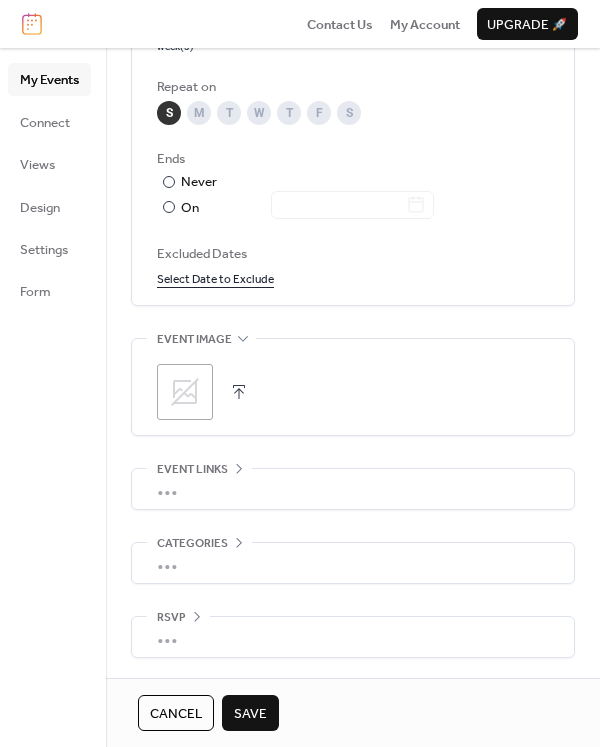 click on "Save" at bounding box center [250, 714] 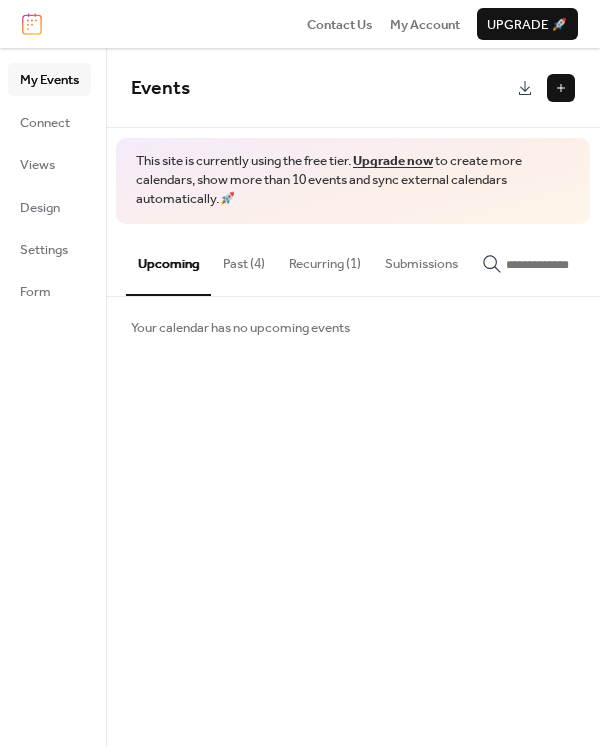 click on "Recurring  (1)" at bounding box center (325, 259) 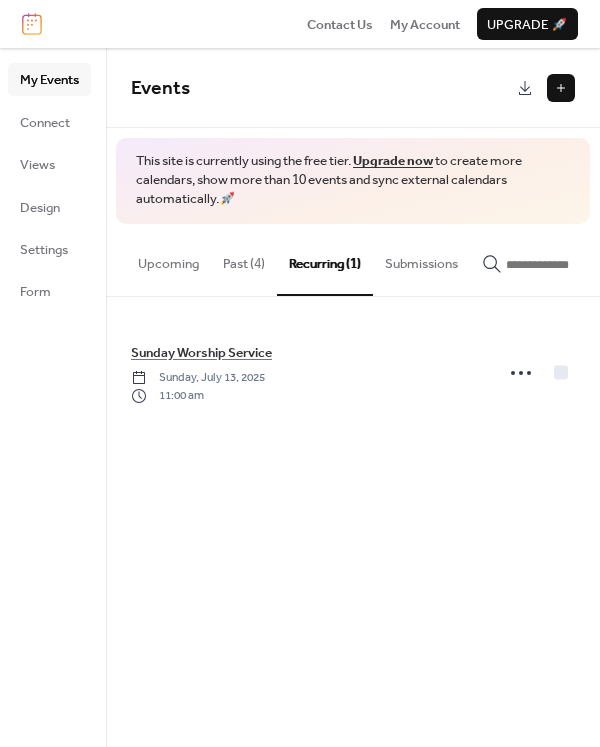 click on "Upcoming" at bounding box center [168, 259] 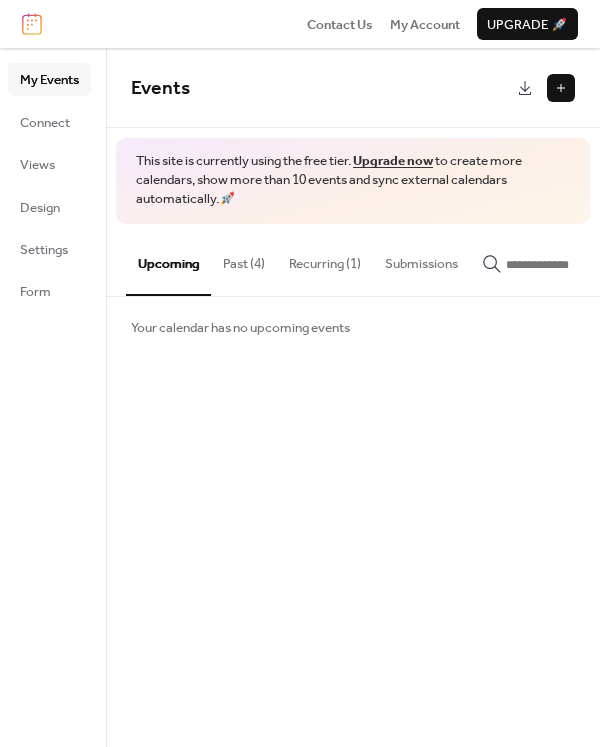 click at bounding box center (561, 88) 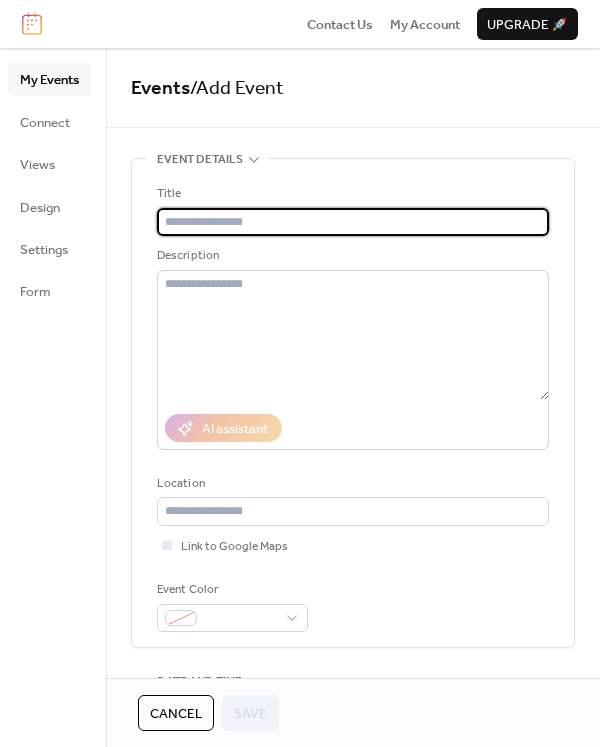 click at bounding box center [353, 222] 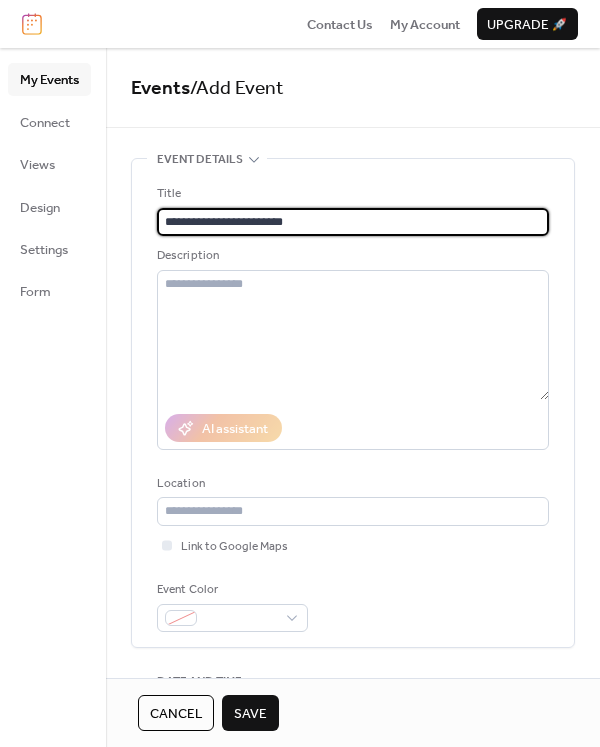 type on "**********" 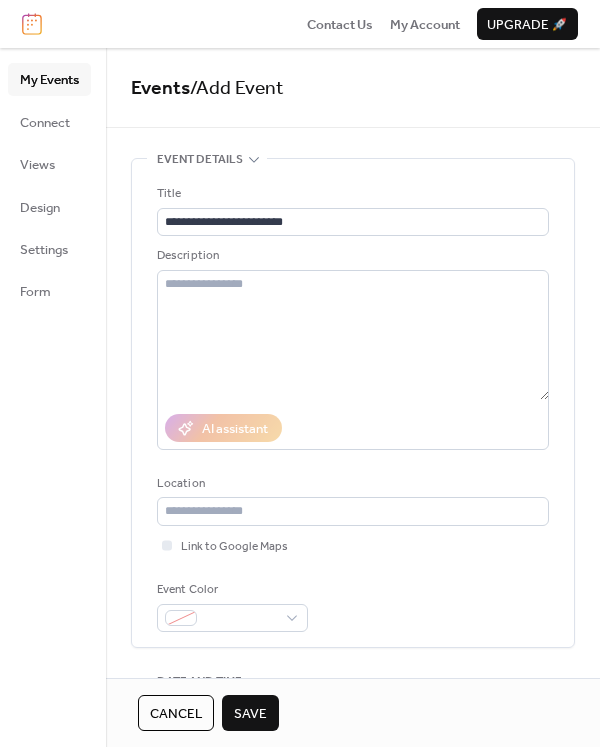 click on "Event Color" at bounding box center [353, 606] 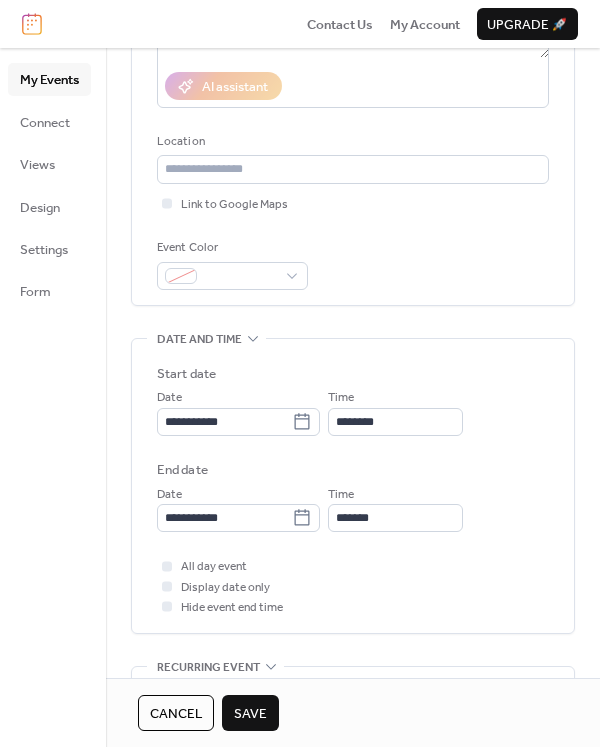 scroll, scrollTop: 400, scrollLeft: 0, axis: vertical 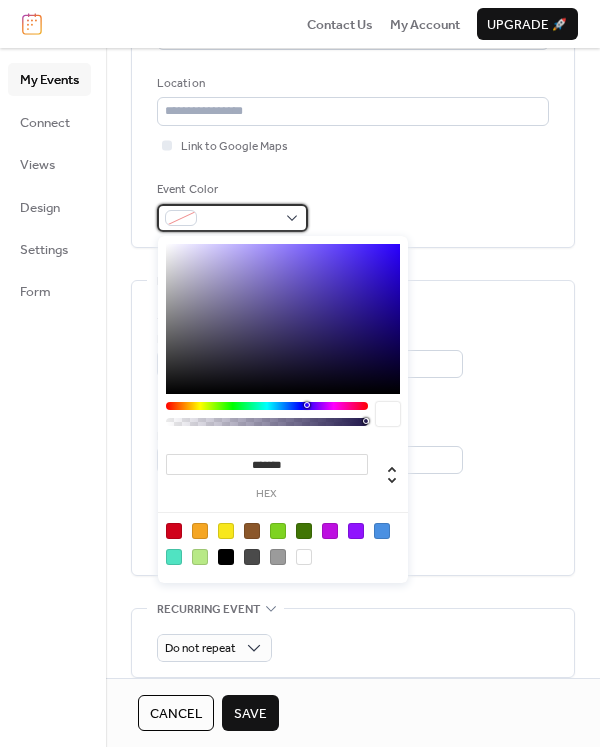 click at bounding box center [240, 219] 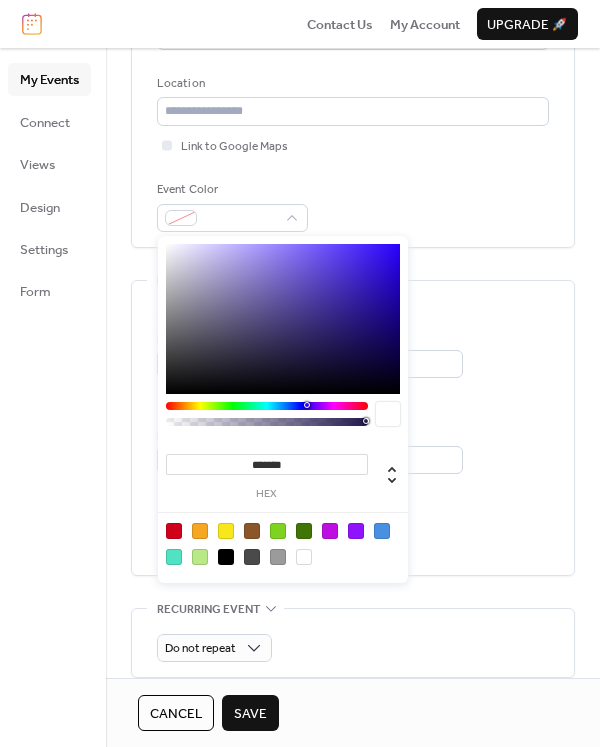 click at bounding box center [278, 531] 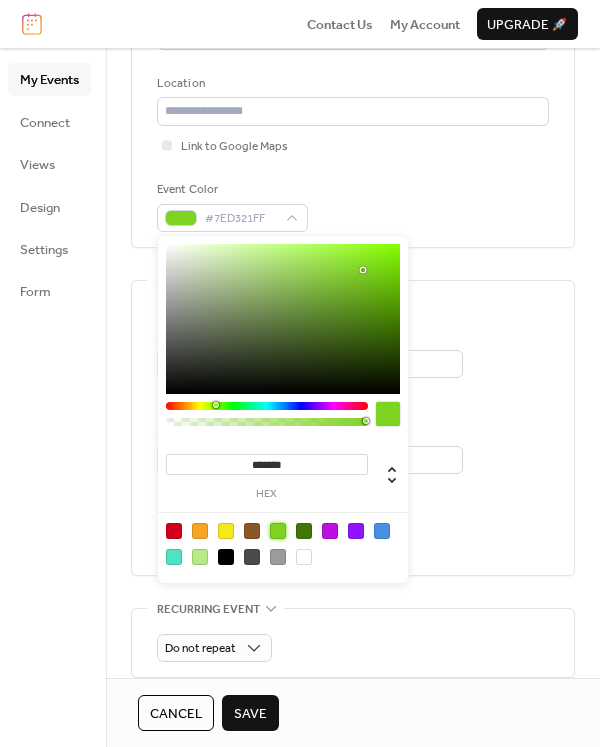 click on "All day event Display date only Hide event end time" at bounding box center [353, 528] 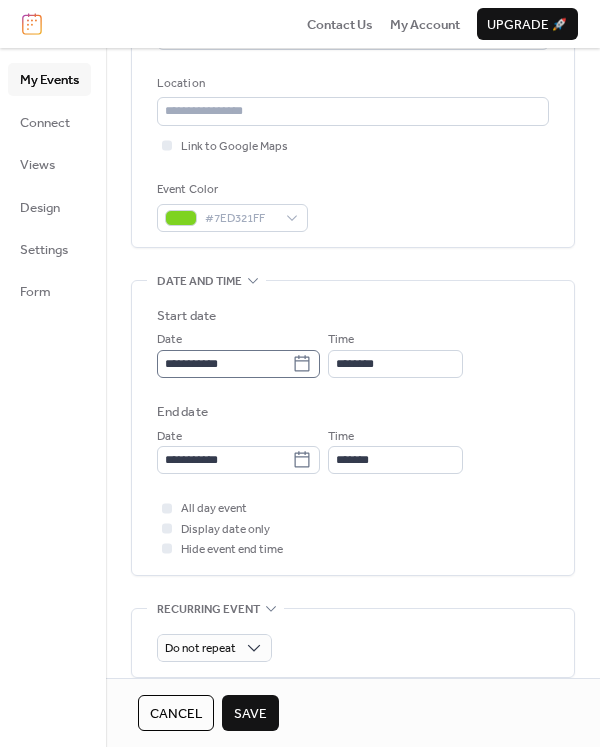 click 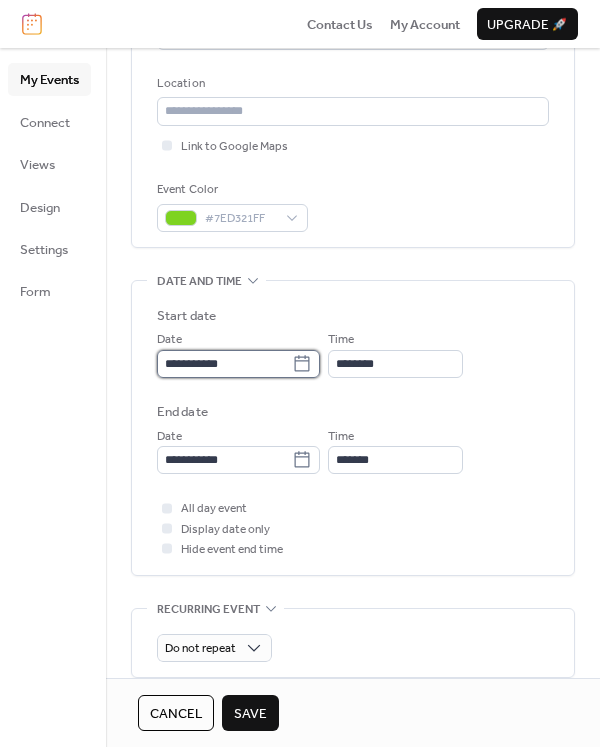 click on "**********" at bounding box center [224, 364] 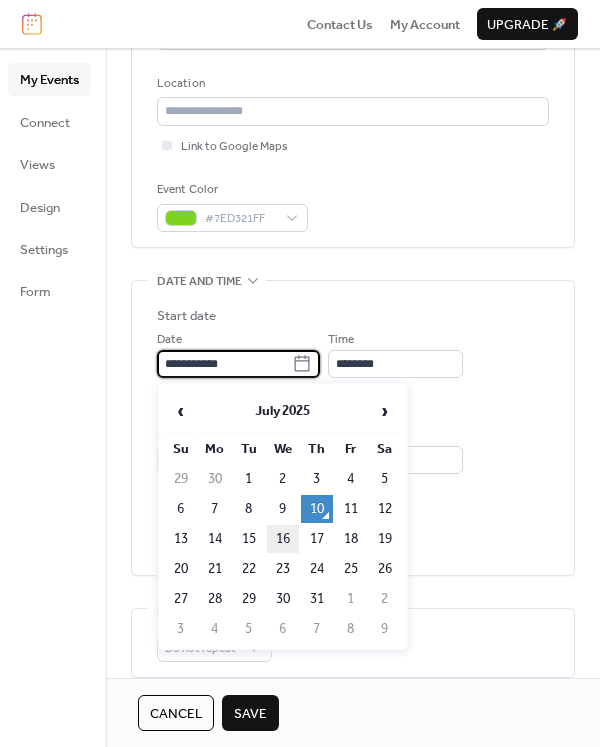 click on "16" at bounding box center [283, 539] 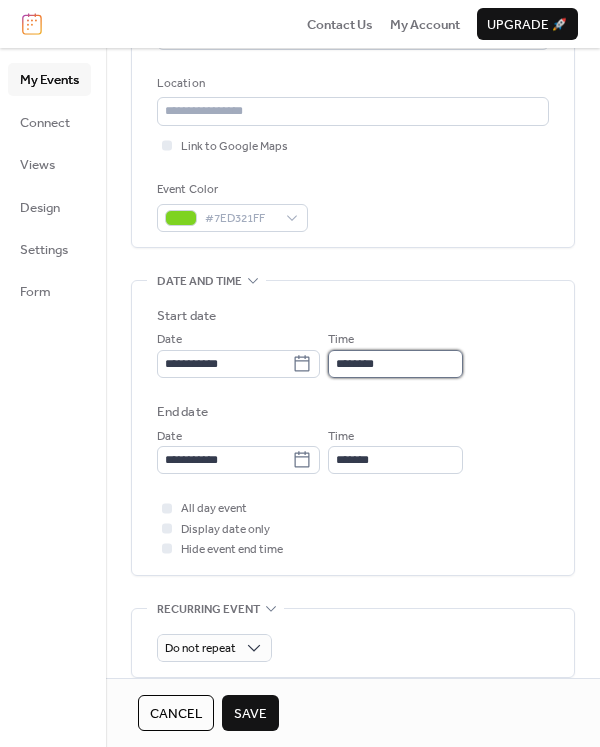 click on "********" at bounding box center (395, 364) 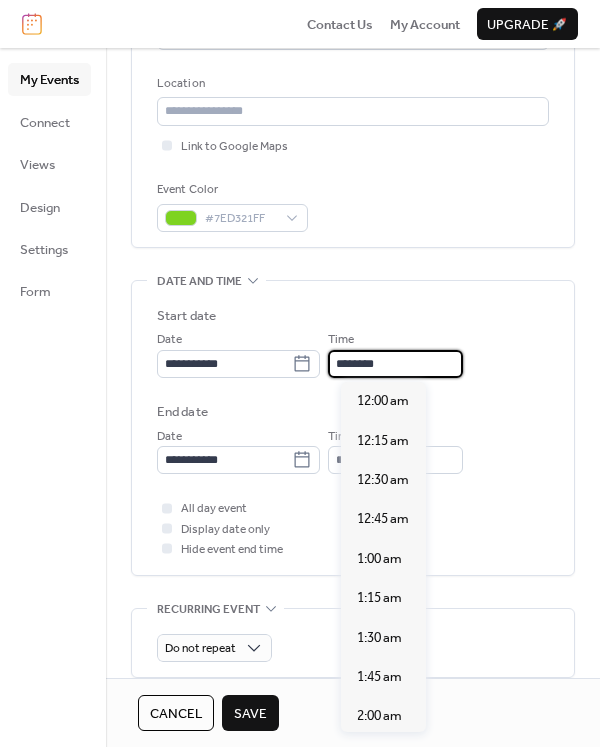 scroll, scrollTop: 1892, scrollLeft: 0, axis: vertical 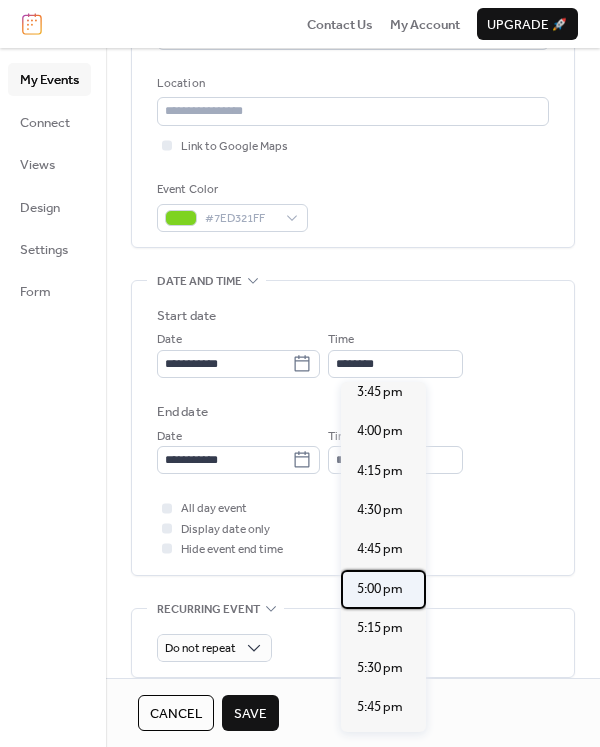click on "5:00 pm" at bounding box center [380, 589] 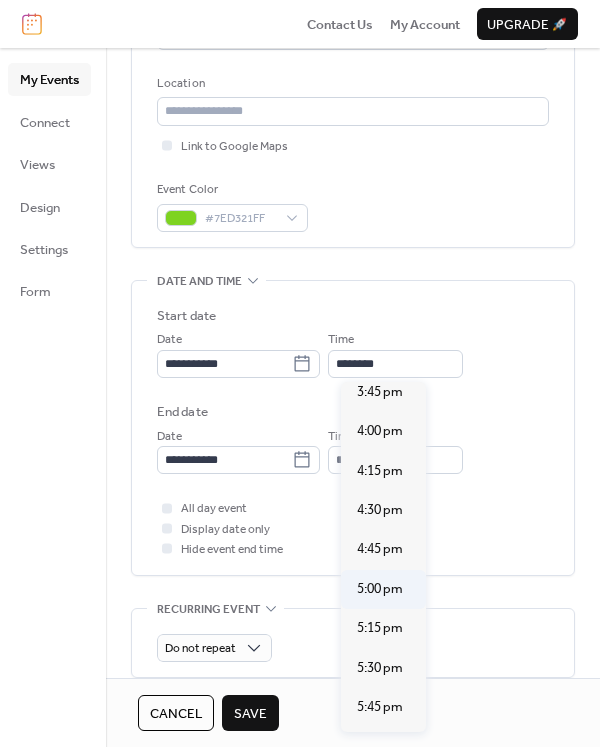 type on "*******" 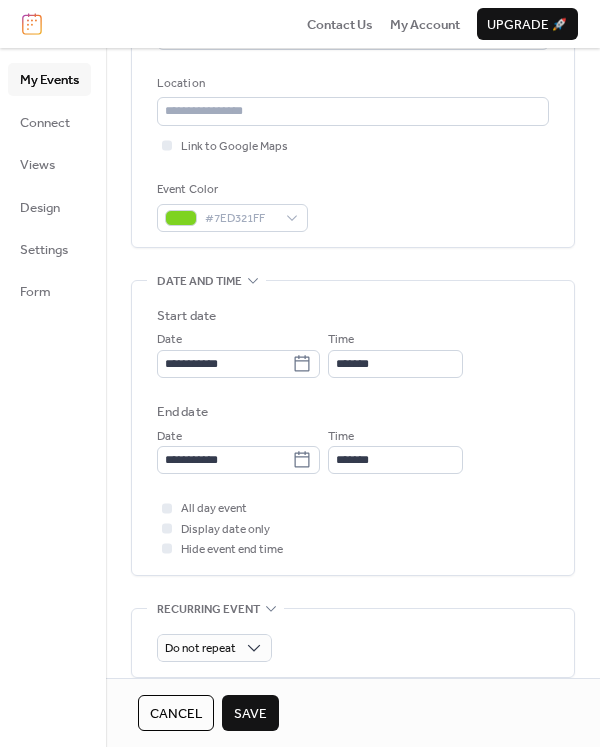 click on "My Events Connect Views Design Settings Form" at bounding box center [53, 397] 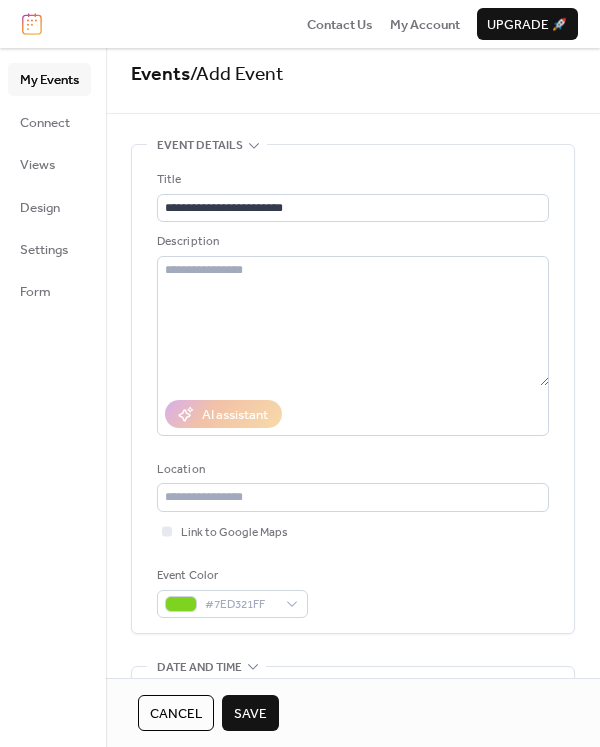 scroll, scrollTop: 0, scrollLeft: 0, axis: both 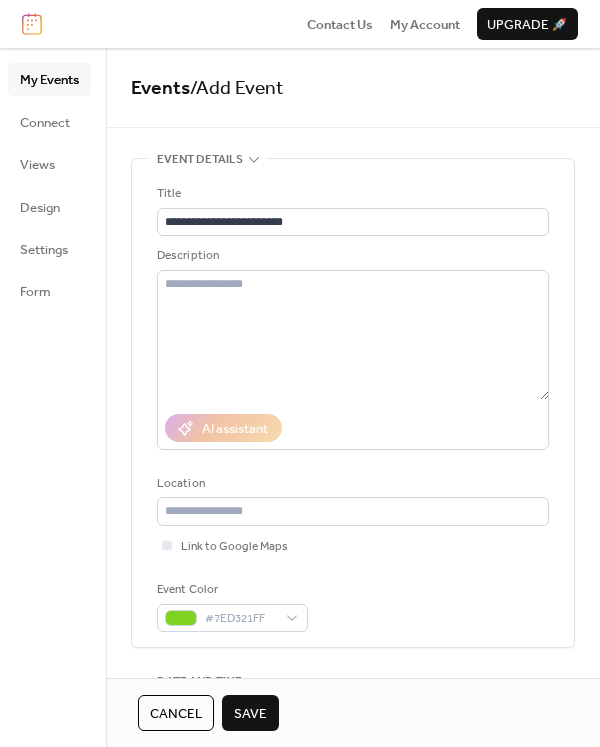 click on "Save" at bounding box center [250, 714] 